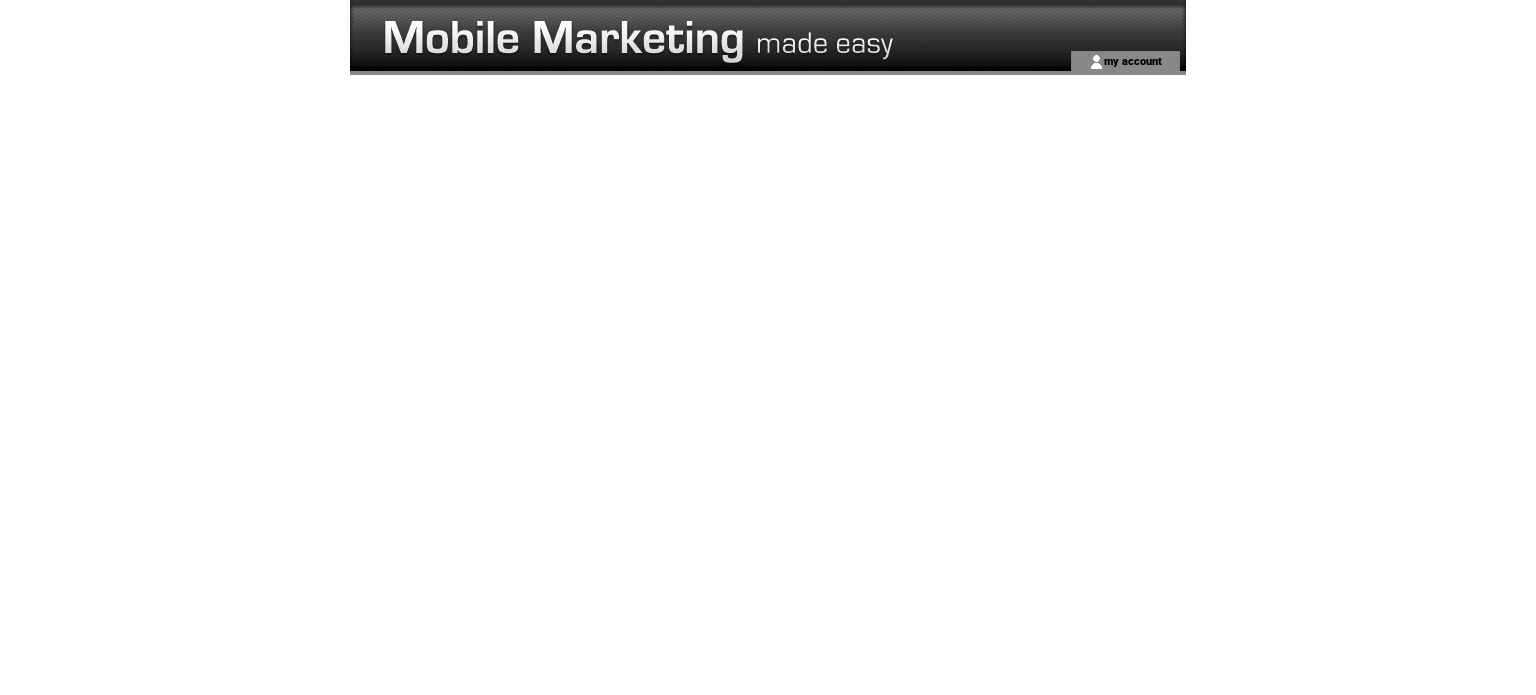 scroll, scrollTop: 0, scrollLeft: 0, axis: both 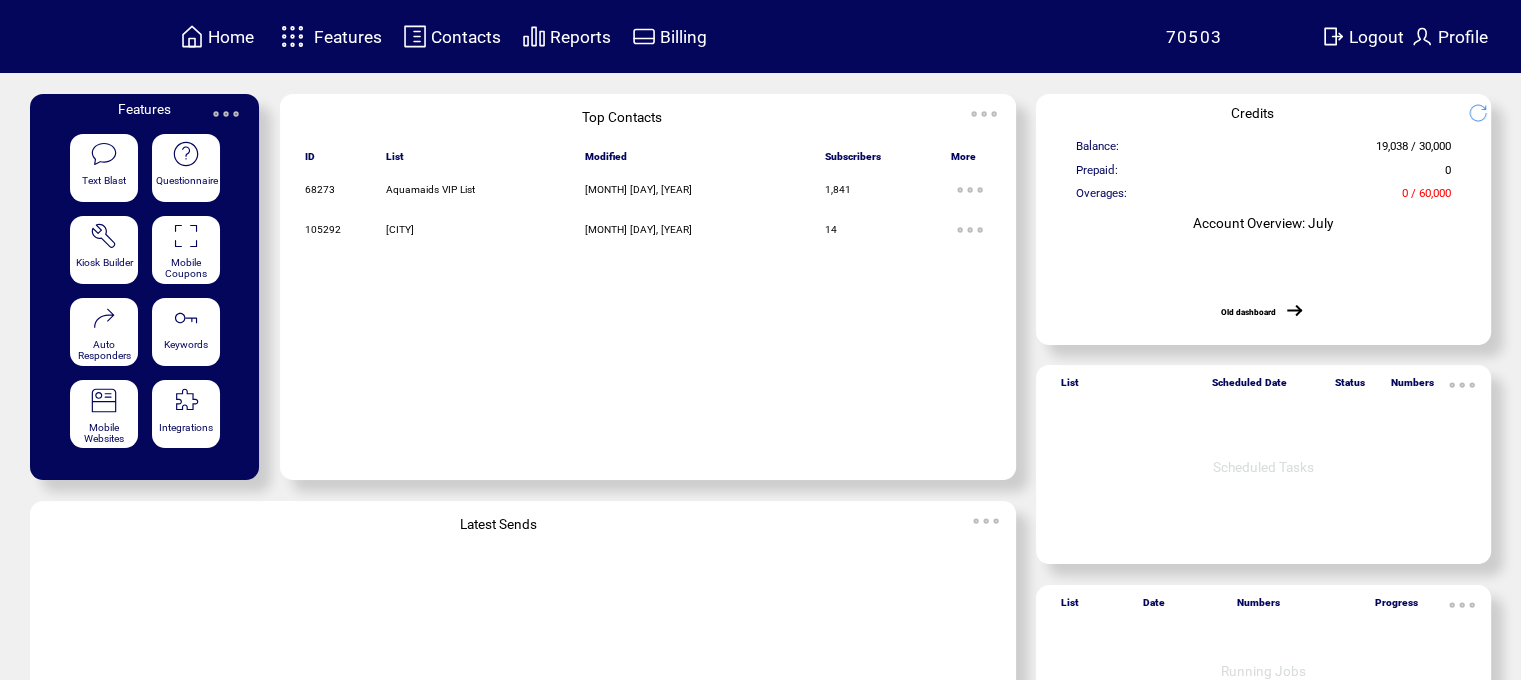 click at bounding box center [292, 36] 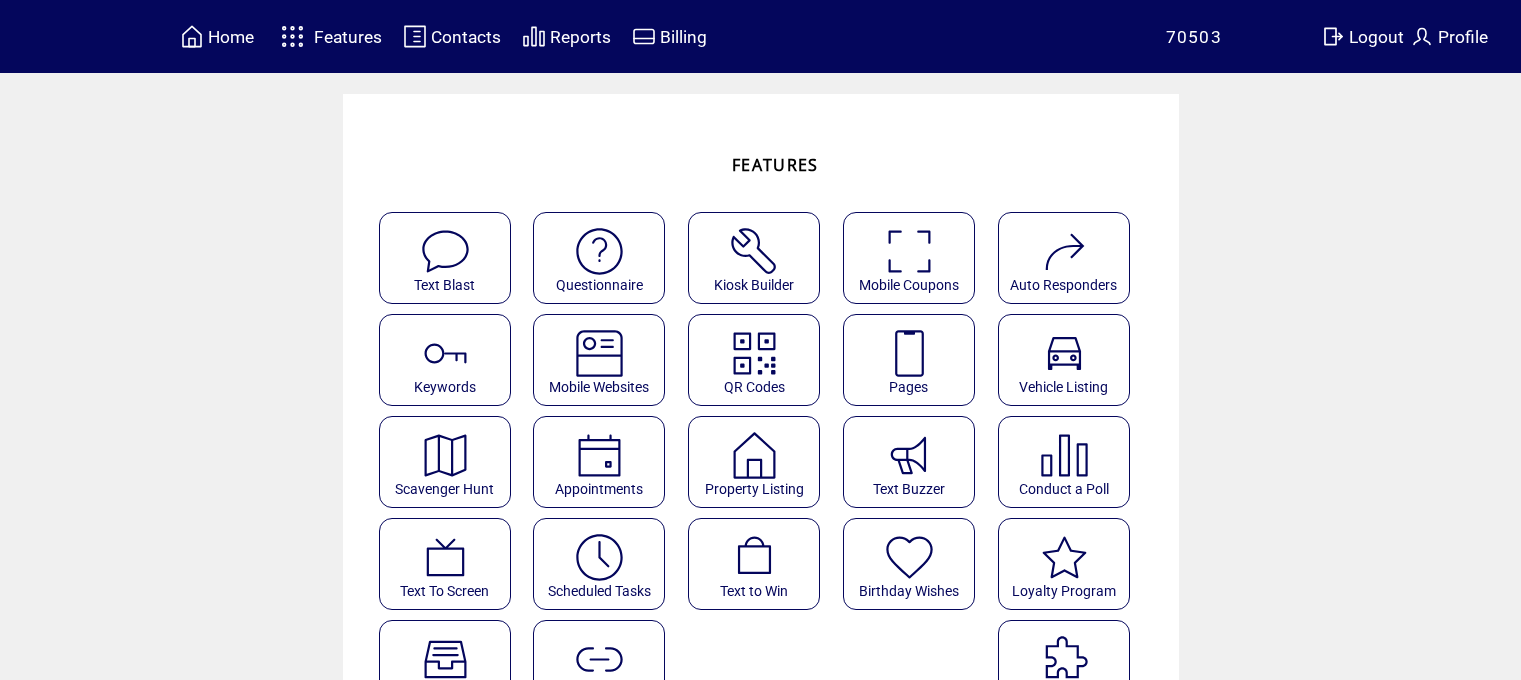 scroll, scrollTop: 0, scrollLeft: 0, axis: both 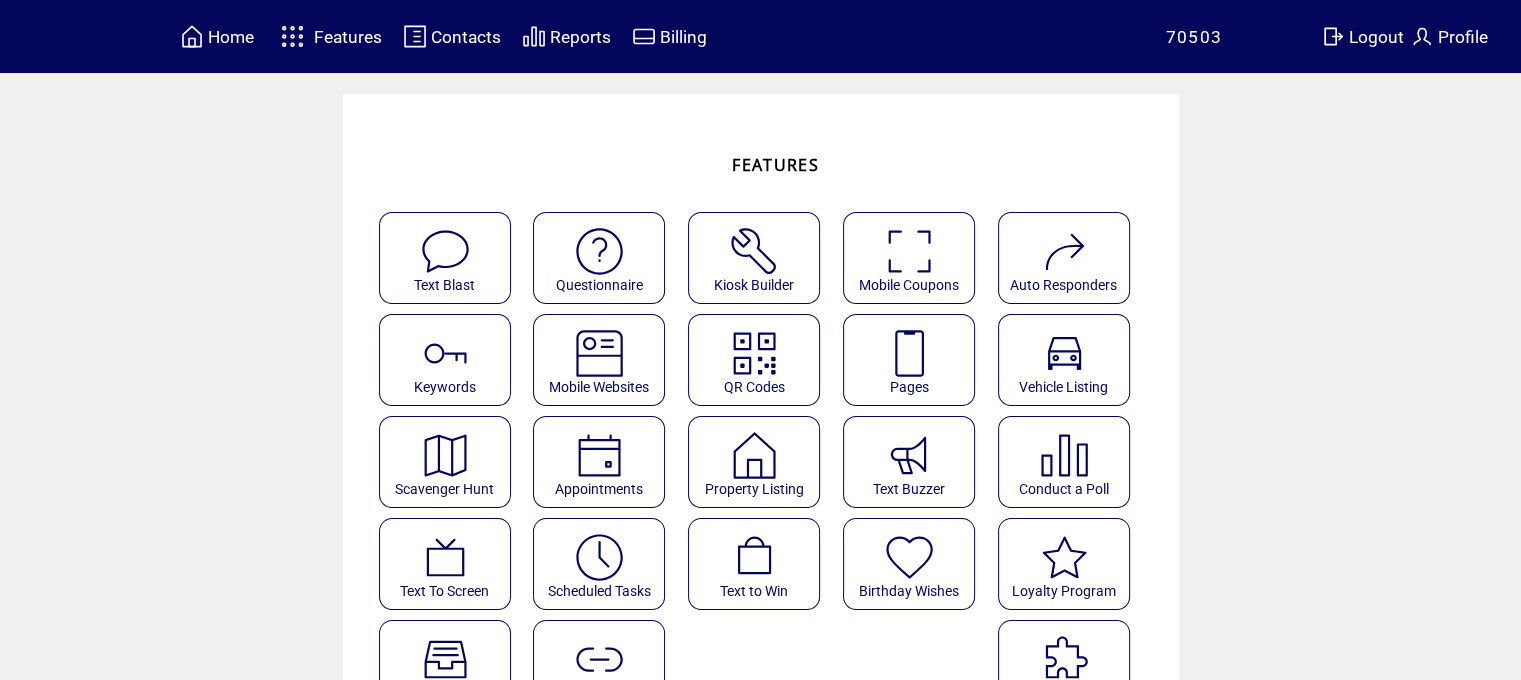 click on "Text Blast" 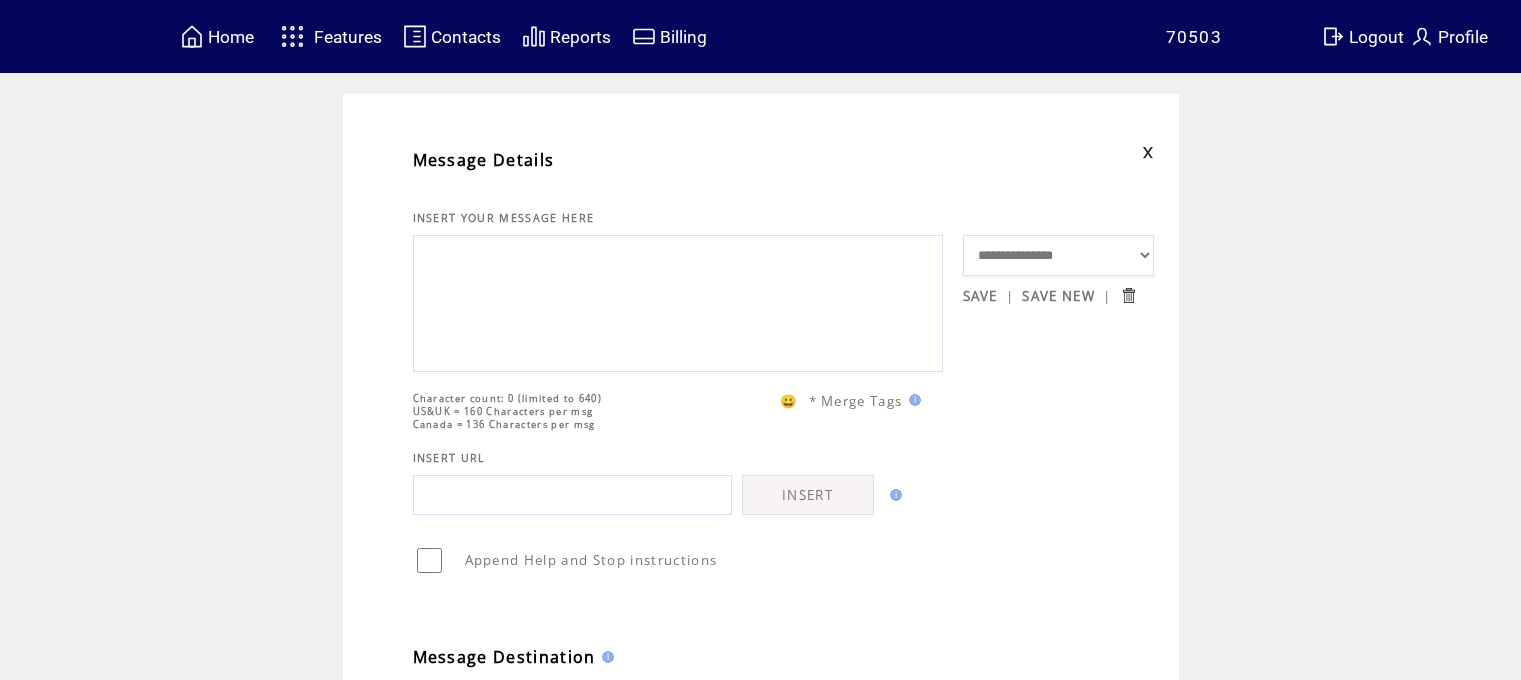 scroll, scrollTop: 0, scrollLeft: 0, axis: both 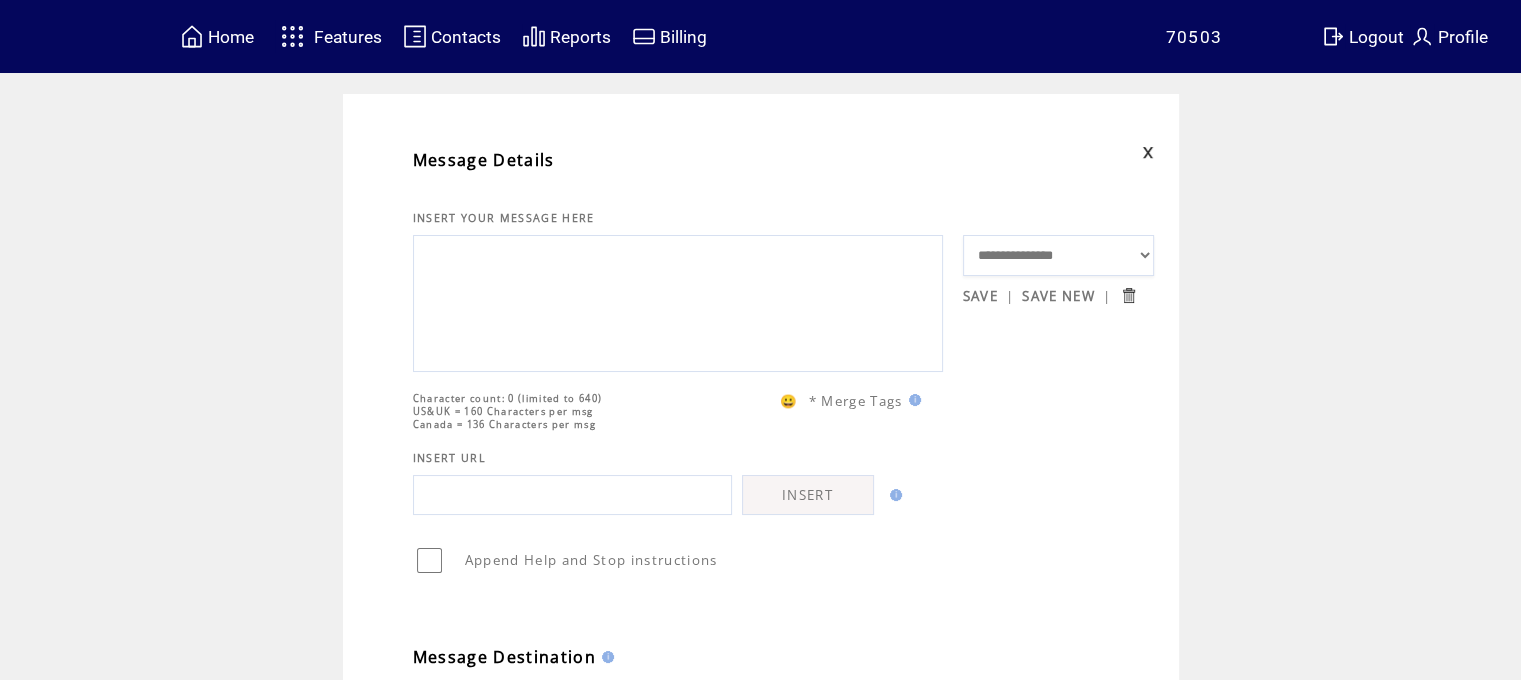 click on "**********" at bounding box center [1059, 256] 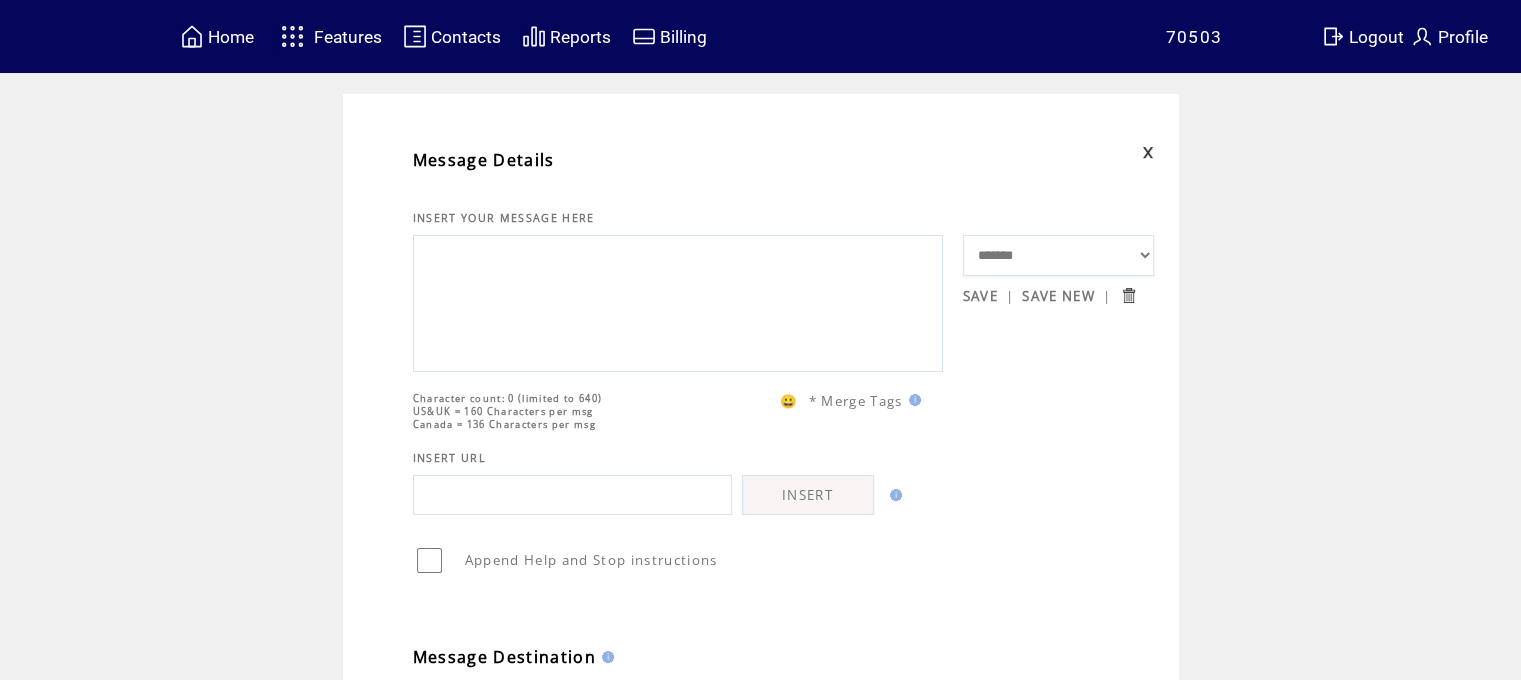 click on "**********" at bounding box center [1059, 256] 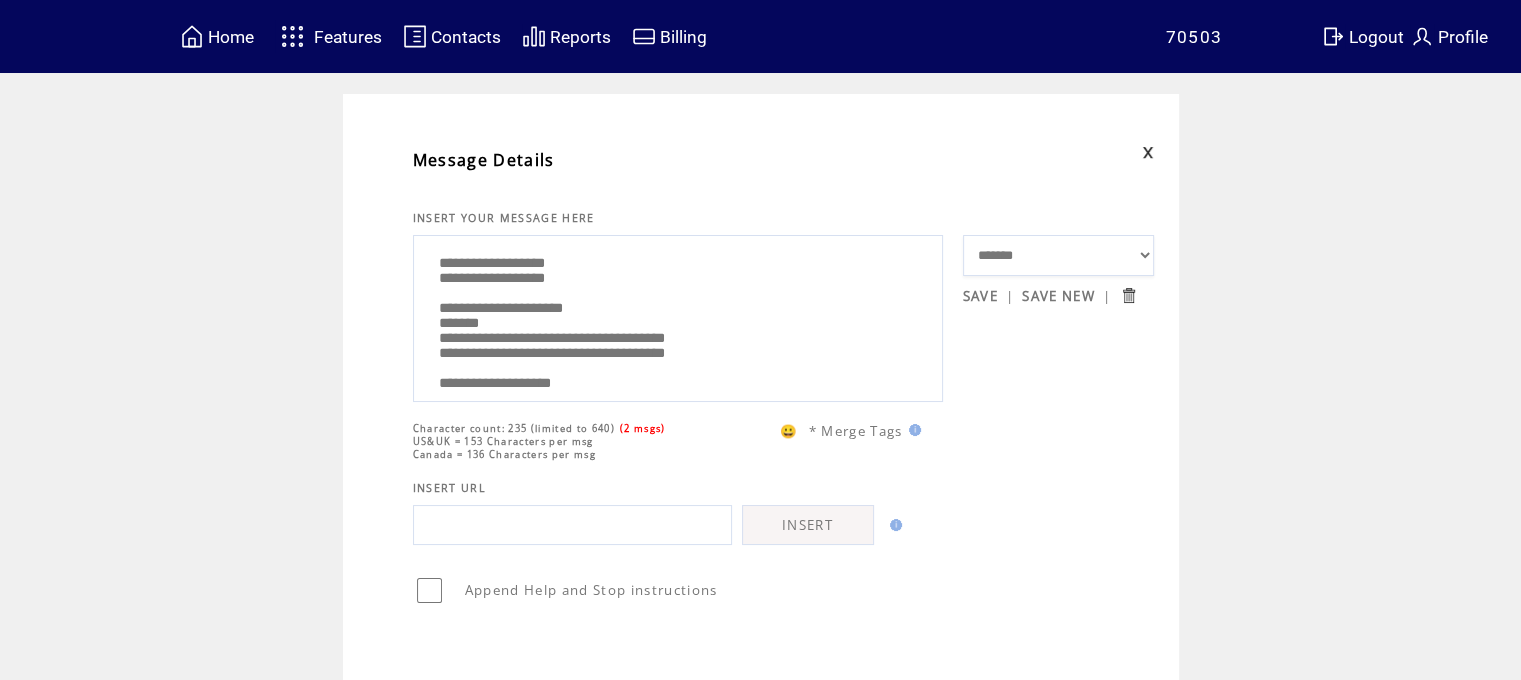 click on "**********" at bounding box center (678, 316) 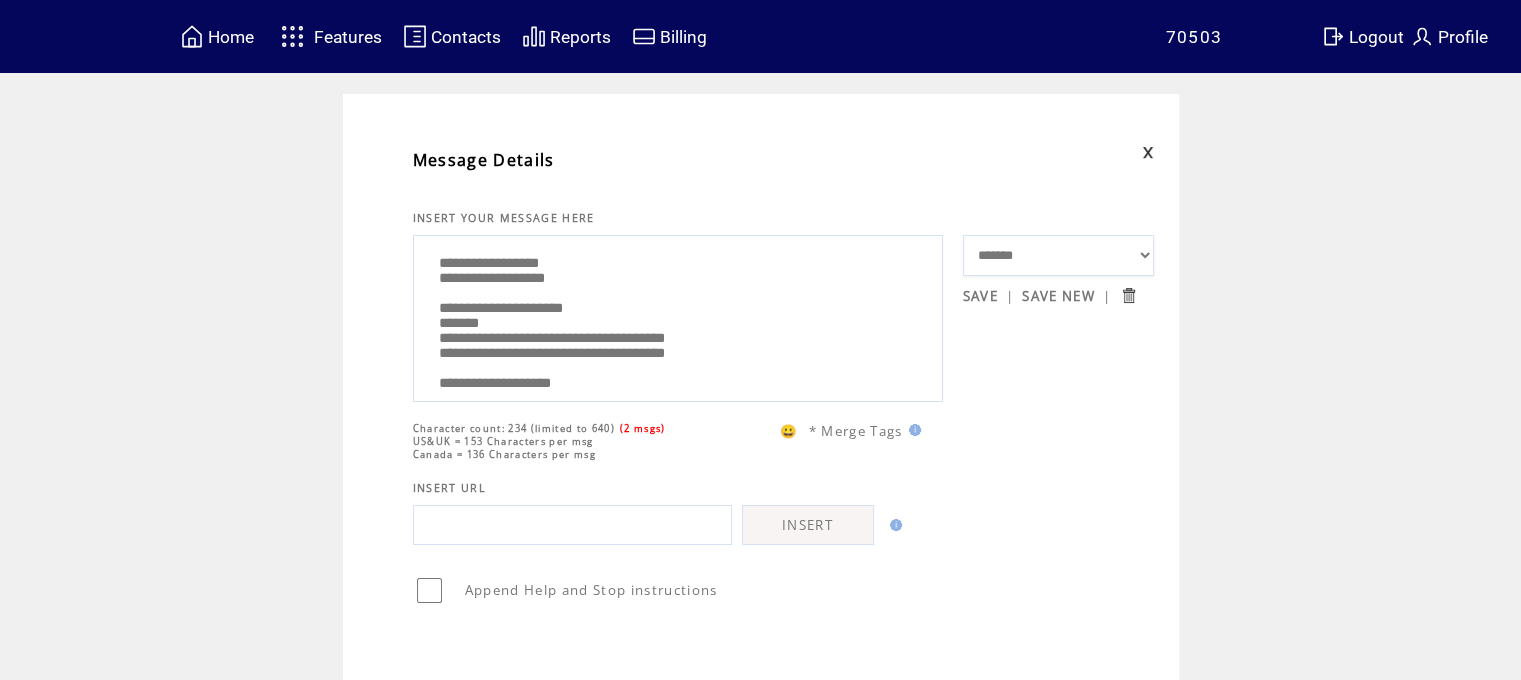 type on "**********" 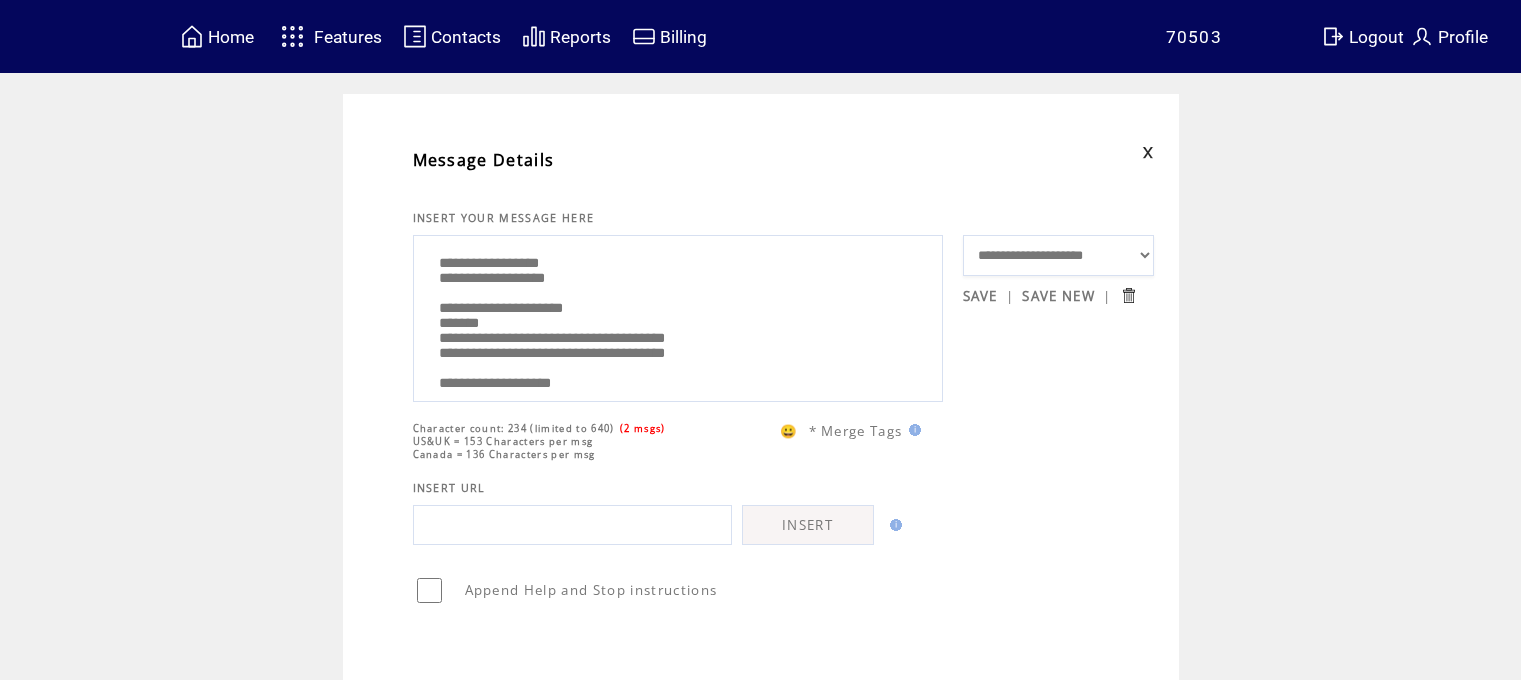 scroll, scrollTop: 0, scrollLeft: 0, axis: both 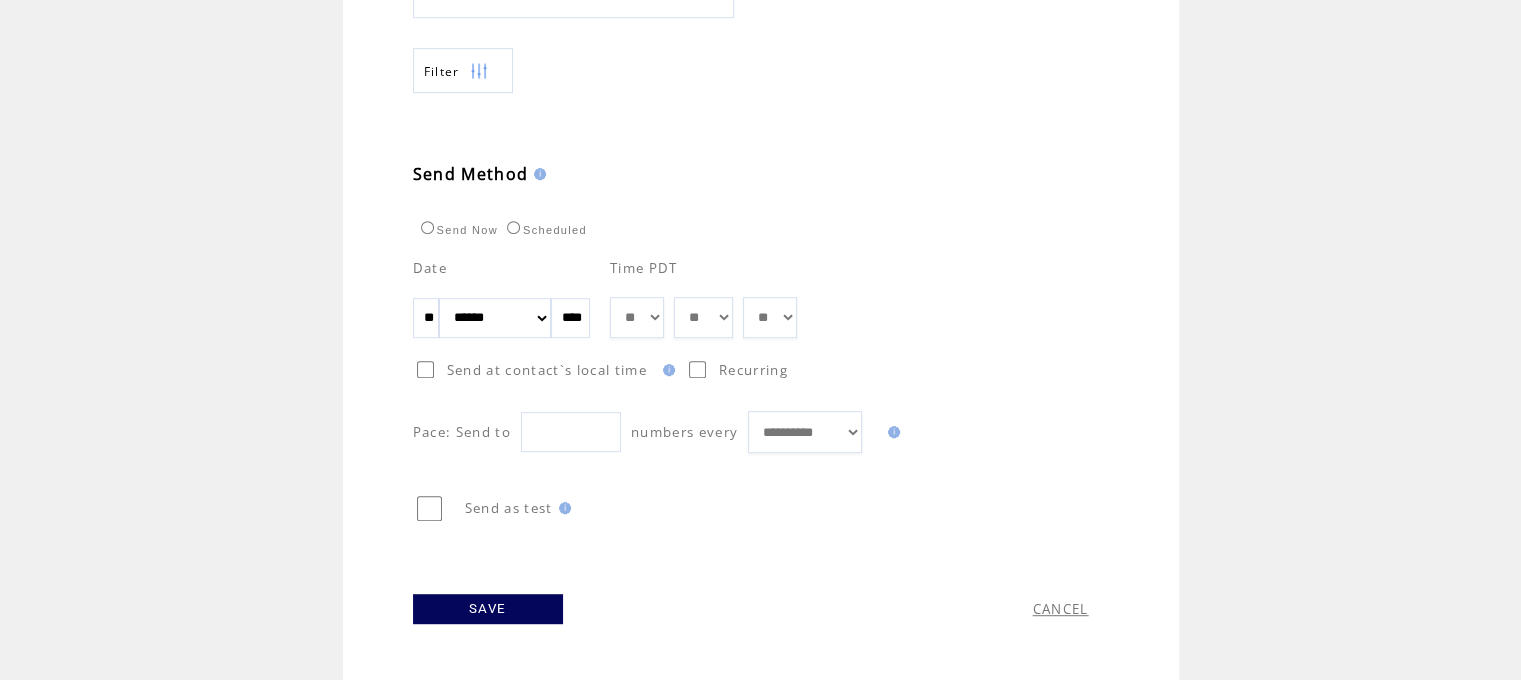 click on "** 	 ** 	 ** 	 ** 	 ** 	 ** 	 ** 	 ** 	 ** 	 ** 	 ** 	 ** 	 **" at bounding box center [637, 318] 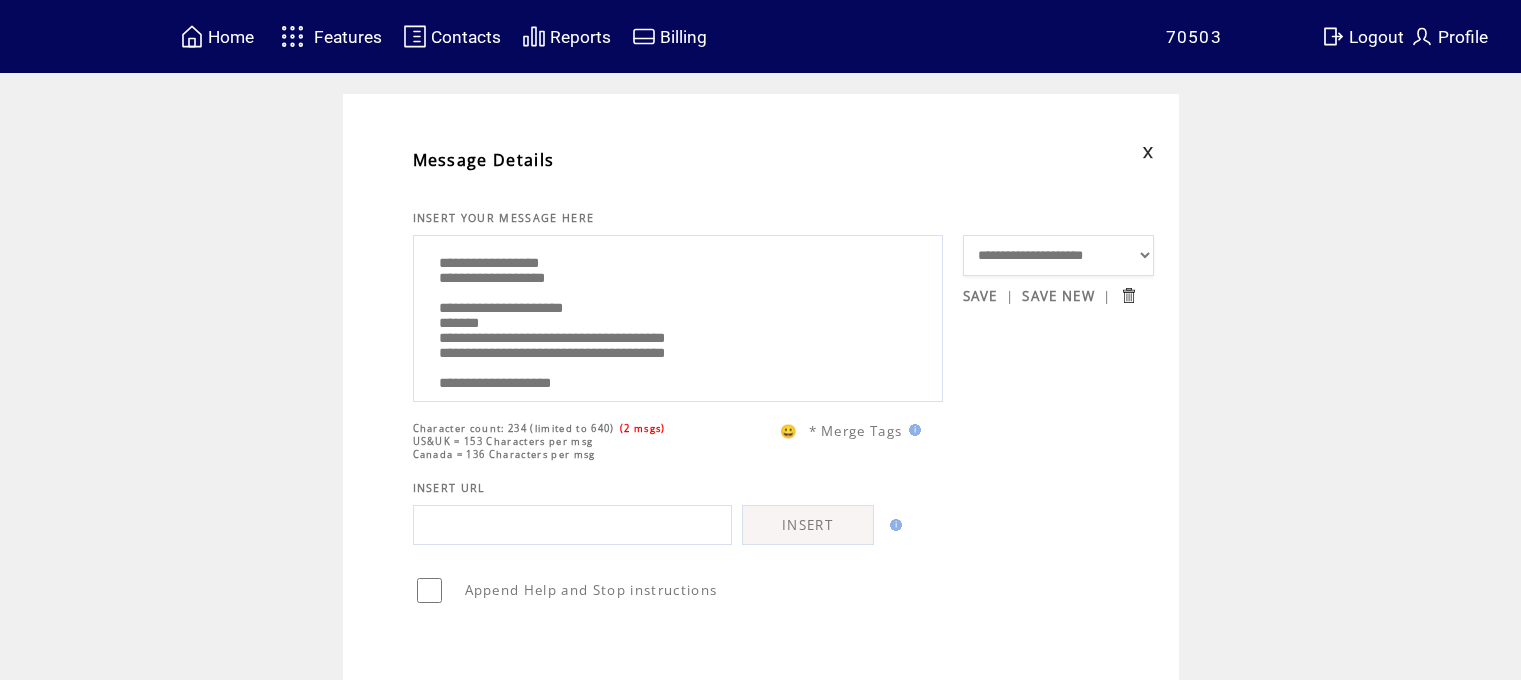 scroll, scrollTop: 0, scrollLeft: 0, axis: both 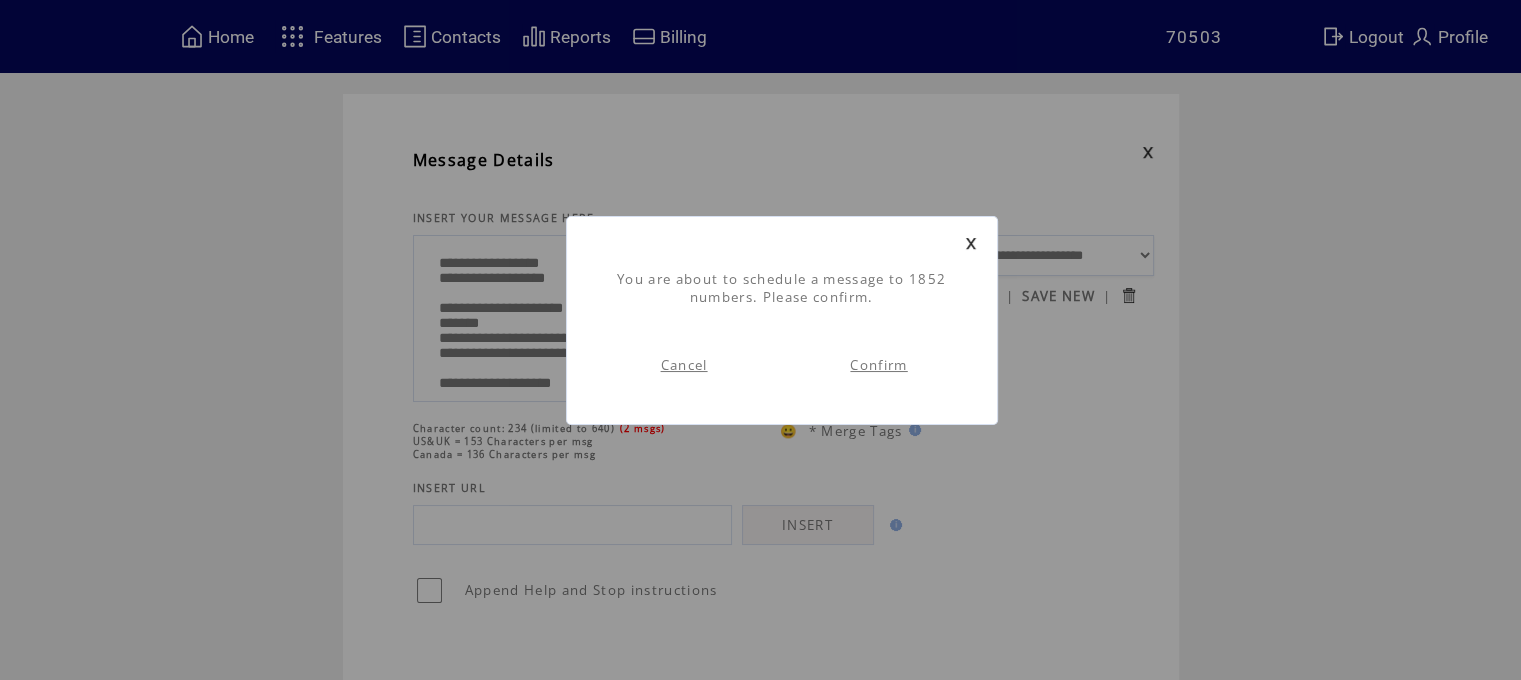 click on "Confirm" at bounding box center (878, 365) 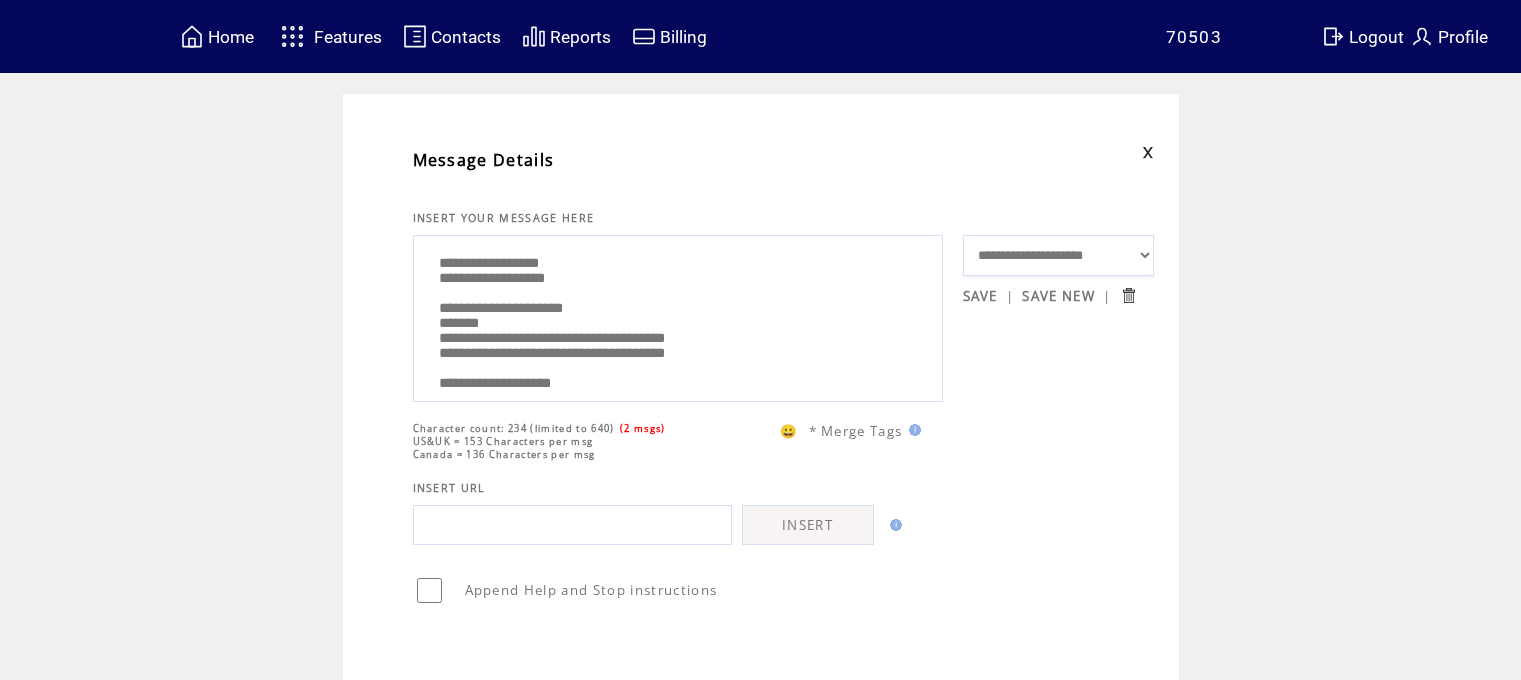 scroll, scrollTop: 0, scrollLeft: 0, axis: both 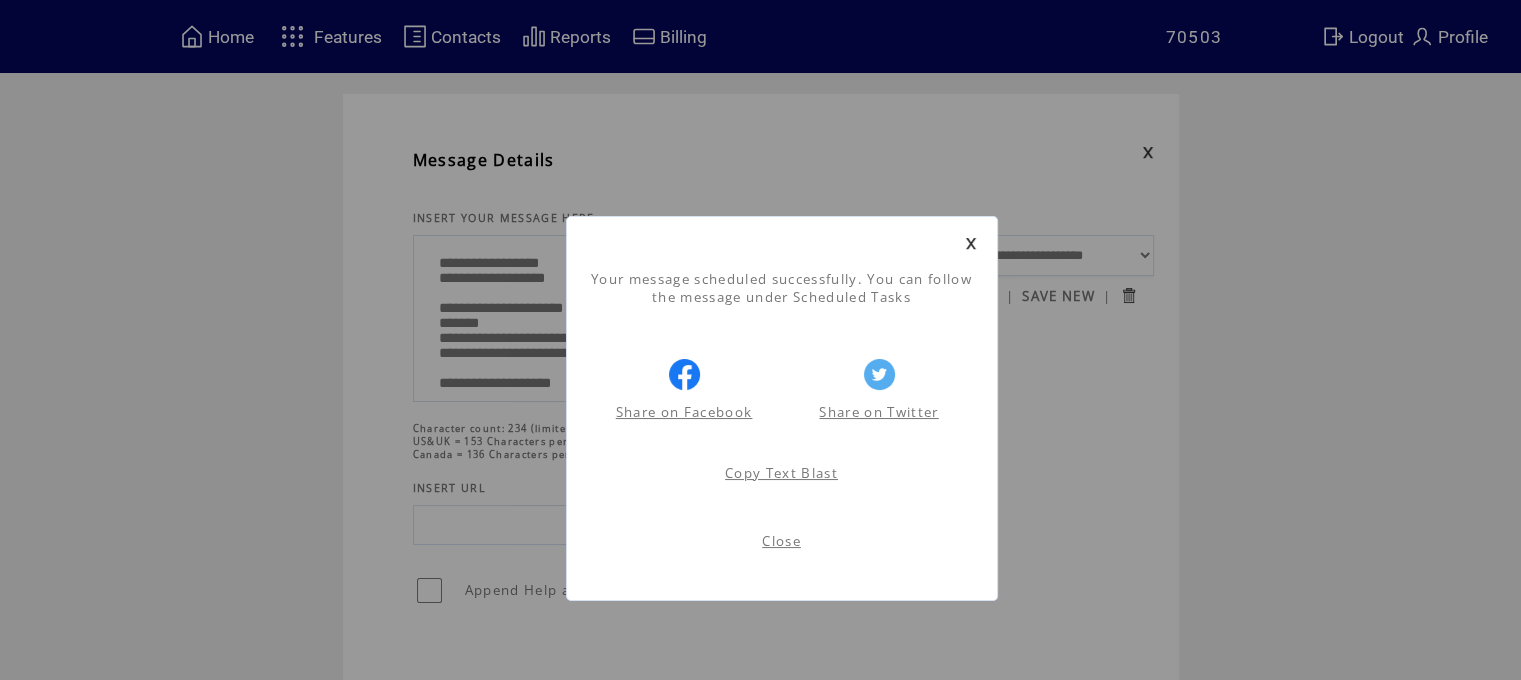 click on "Close" at bounding box center (781, 541) 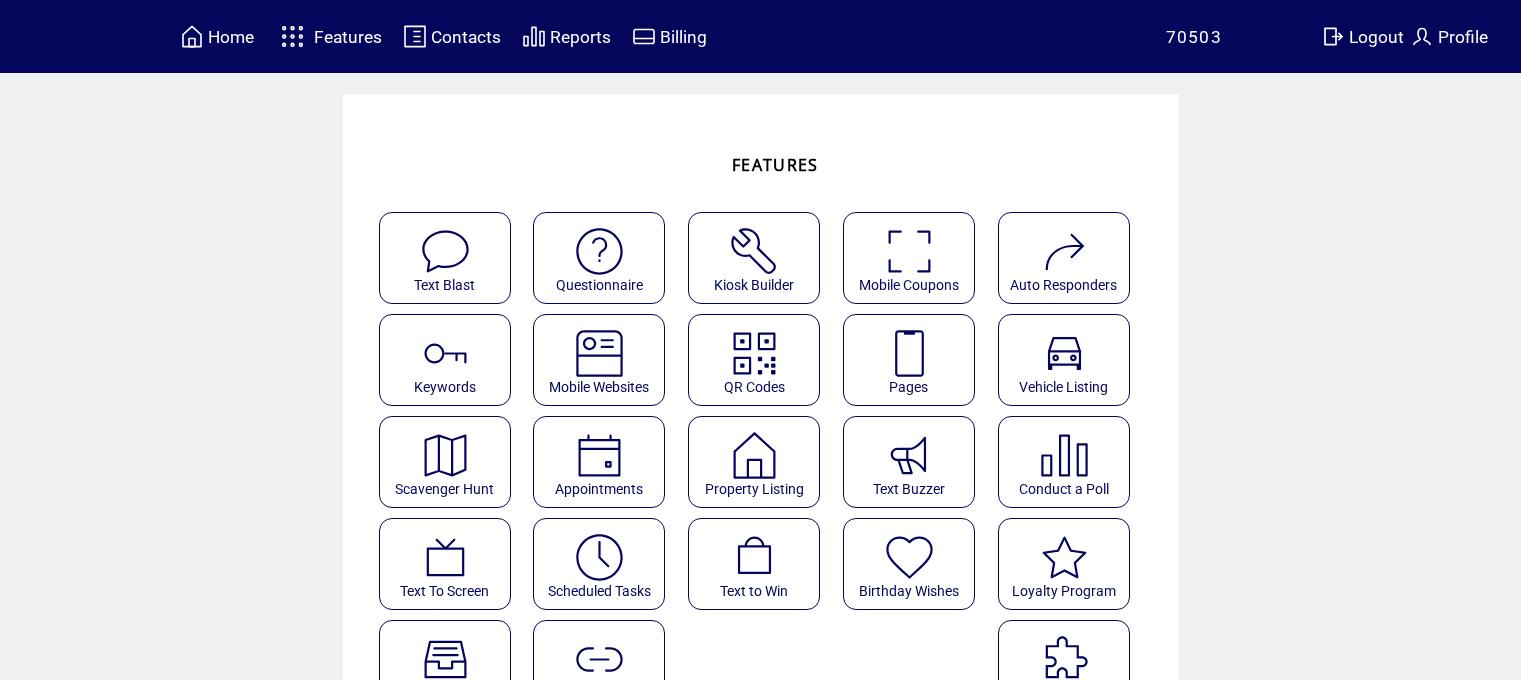 scroll, scrollTop: 0, scrollLeft: 0, axis: both 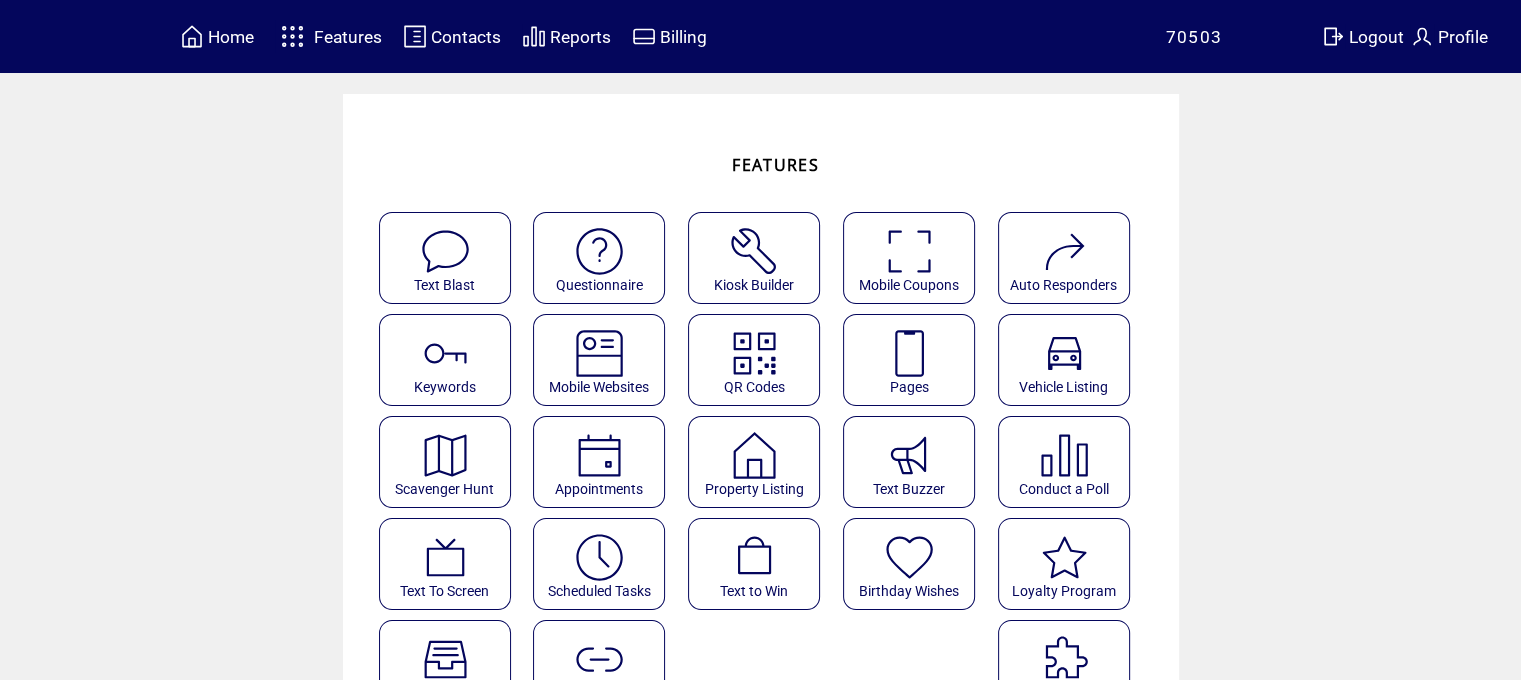 click at bounding box center [599, 557] 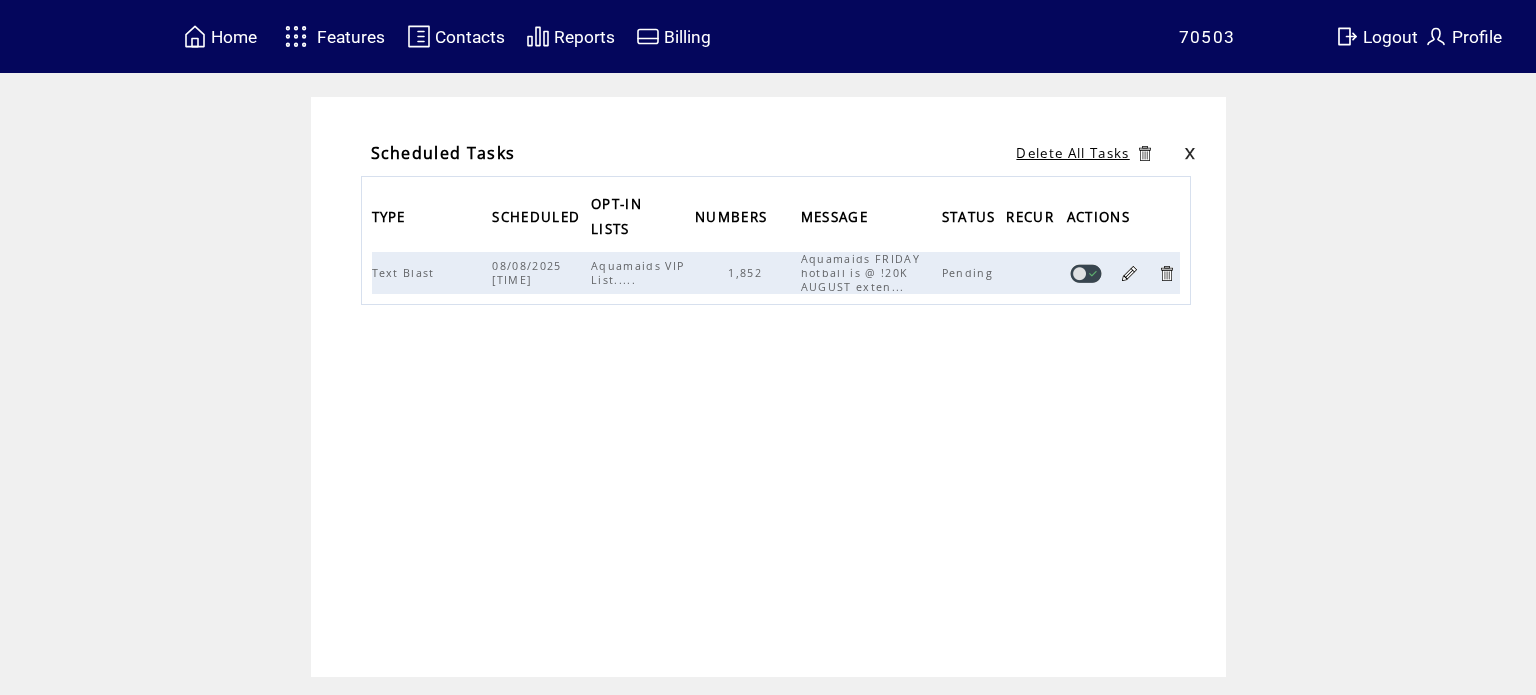 scroll, scrollTop: 0, scrollLeft: 0, axis: both 